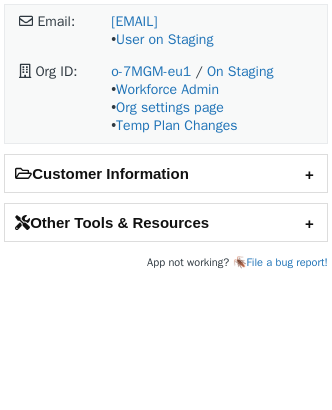 scroll, scrollTop: 0, scrollLeft: 0, axis: both 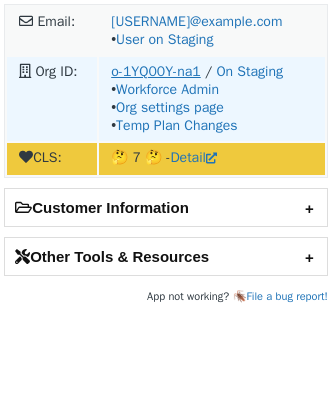 click on "o-1YQ00Y-na1" at bounding box center (156, 71) 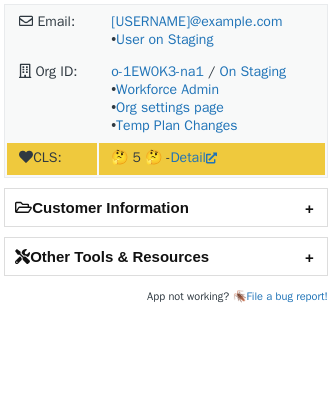 scroll, scrollTop: 0, scrollLeft: 0, axis: both 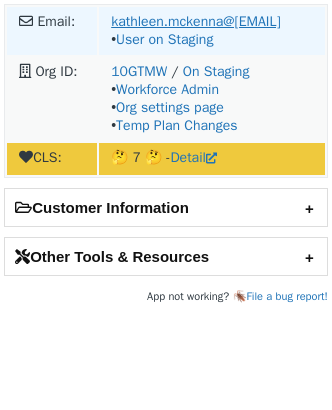 click on "kathleen.mckenna@[EMAIL]" at bounding box center [196, 21] 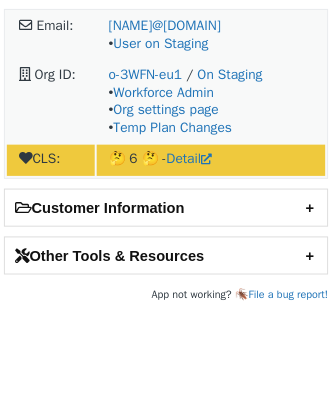 scroll, scrollTop: 0, scrollLeft: 0, axis: both 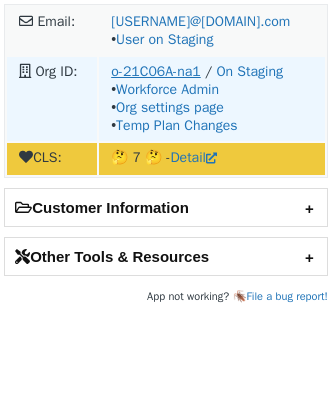 click on "o-21C06A-na1" at bounding box center [156, 71] 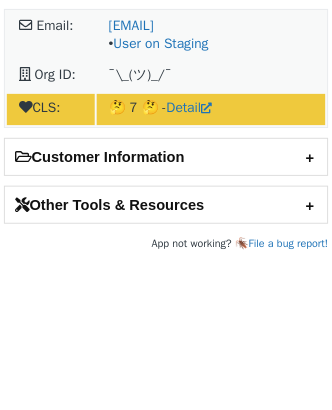 scroll, scrollTop: 0, scrollLeft: 0, axis: both 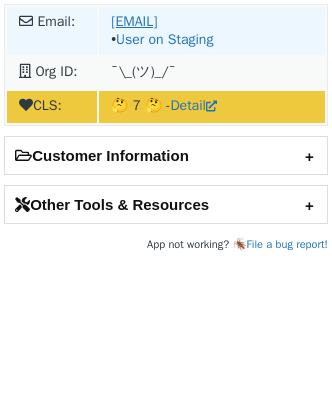 click on "[EMAIL]" at bounding box center [134, 21] 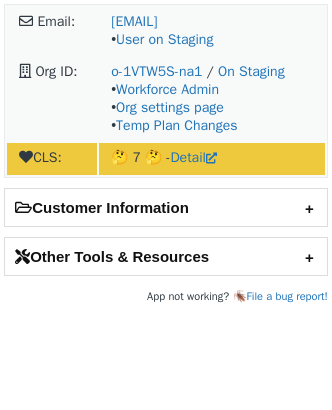 scroll, scrollTop: 0, scrollLeft: 0, axis: both 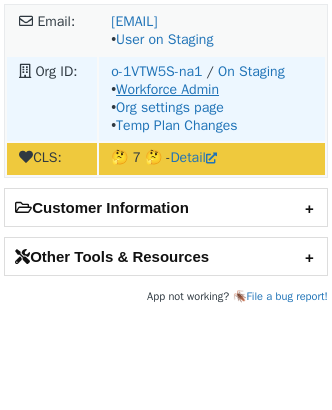 click on "Workforce Admin" at bounding box center [167, 89] 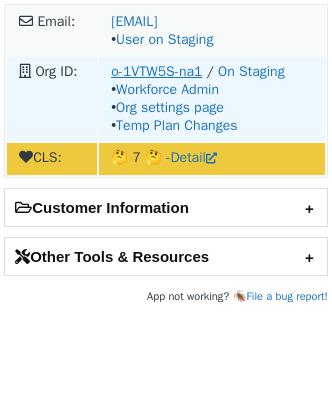 click on "o-1VTW5S-na1" at bounding box center (156, 71) 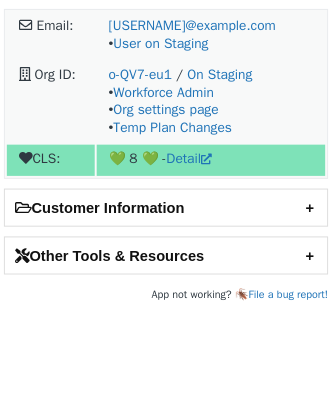 scroll, scrollTop: 0, scrollLeft: 0, axis: both 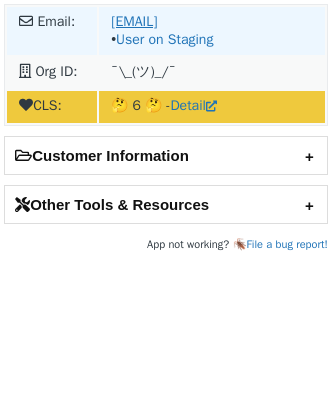 click on "[EMAIL]" at bounding box center (134, 21) 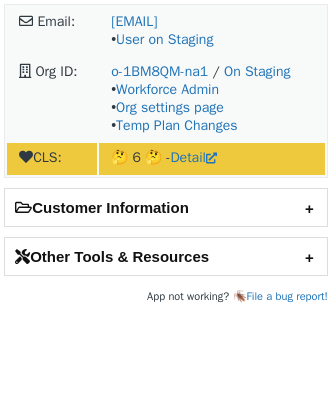 scroll, scrollTop: 0, scrollLeft: 0, axis: both 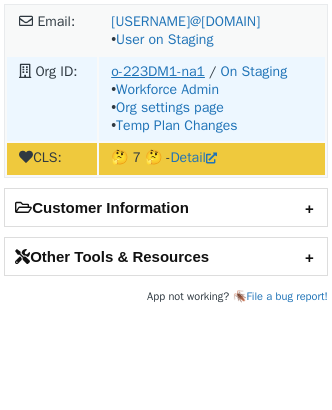click on "o-223DM1-na1" at bounding box center [158, 71] 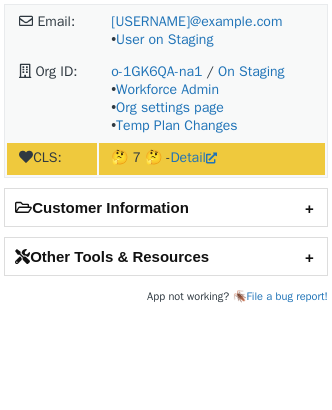 scroll, scrollTop: 0, scrollLeft: 0, axis: both 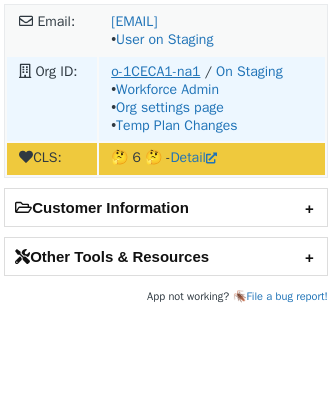 click on "o-1CECA1-na1" at bounding box center (155, 71) 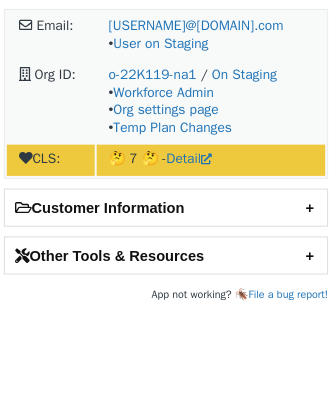 scroll, scrollTop: 0, scrollLeft: 0, axis: both 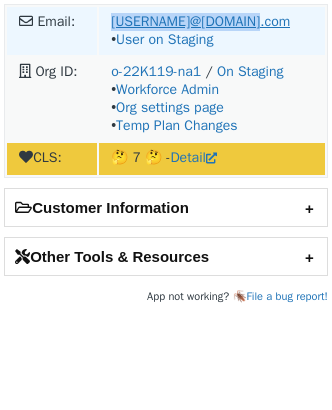 drag, startPoint x: 263, startPoint y: 18, endPoint x: 112, endPoint y: 16, distance: 151.01324 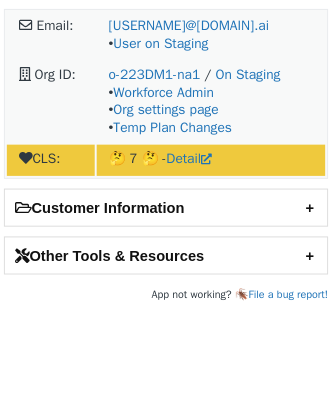 scroll, scrollTop: 0, scrollLeft: 0, axis: both 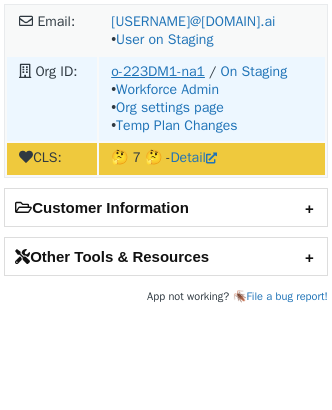 click on "o-223DM1-na1" at bounding box center (158, 71) 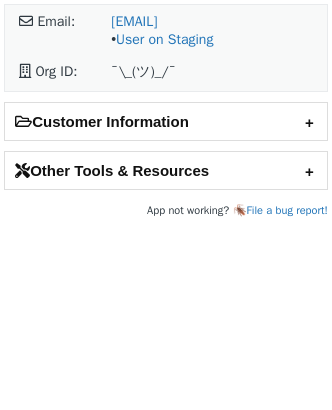 scroll, scrollTop: 0, scrollLeft: 0, axis: both 